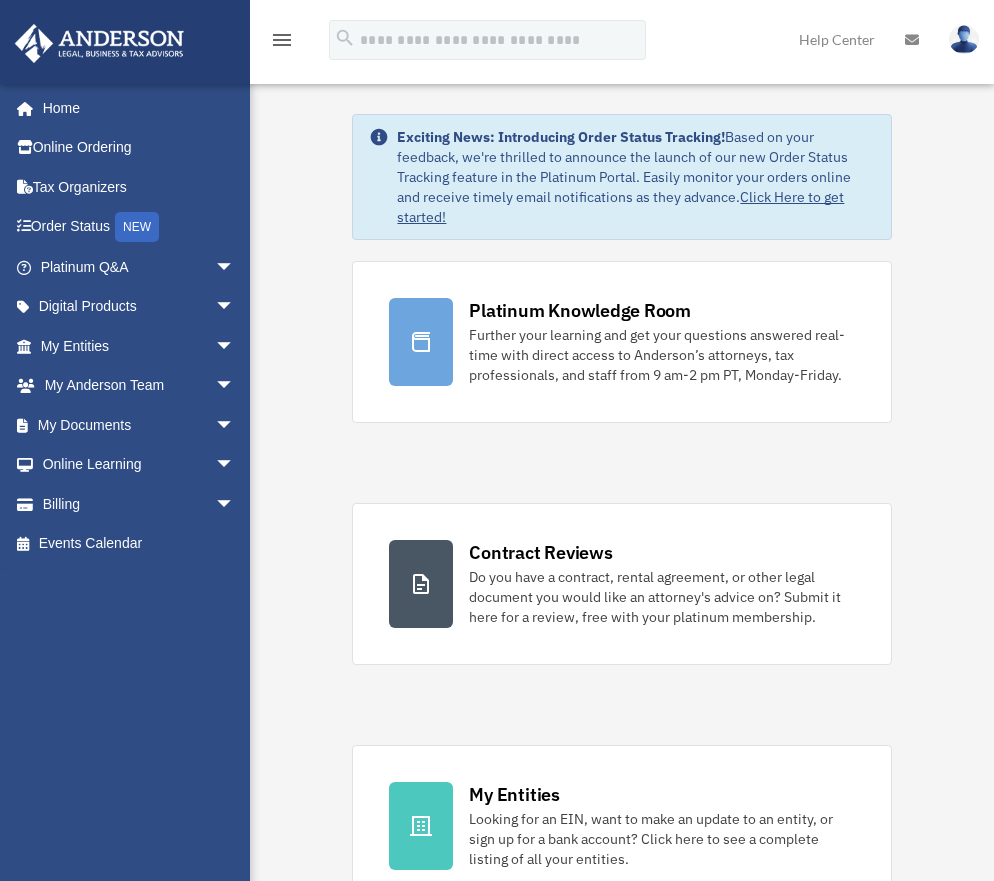 scroll, scrollTop: 0, scrollLeft: 0, axis: both 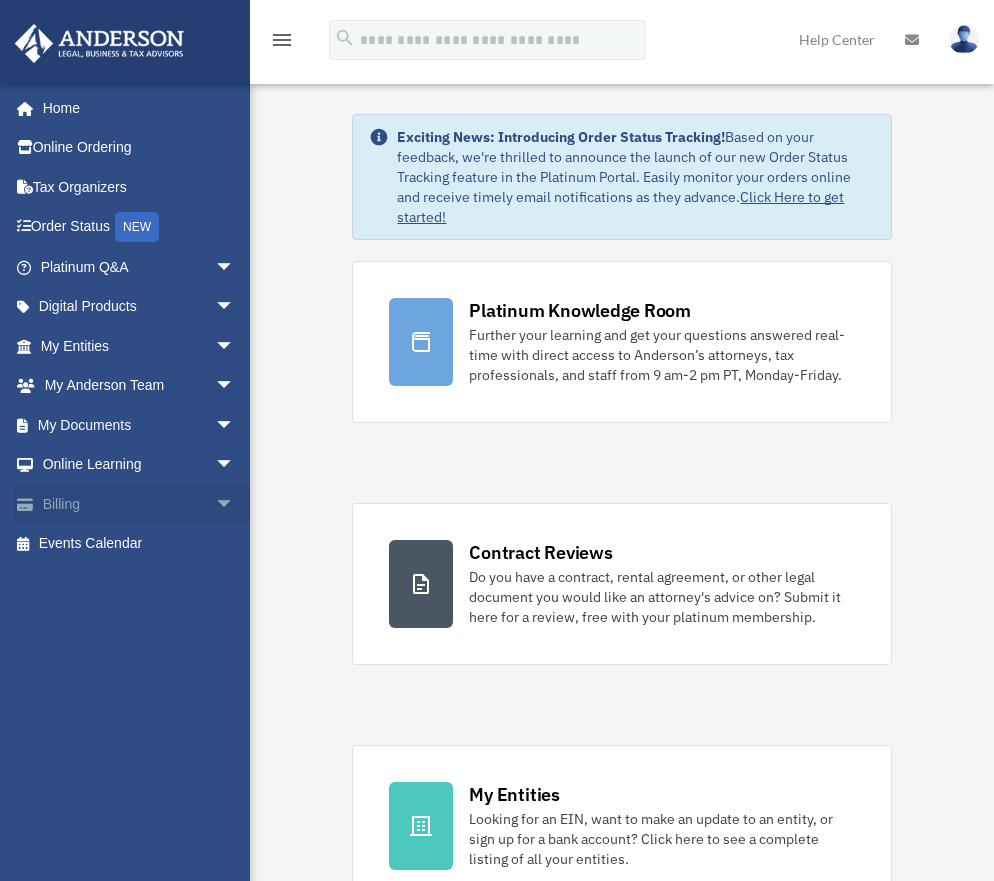click on "Billing arrow_drop_down" at bounding box center [139, 504] 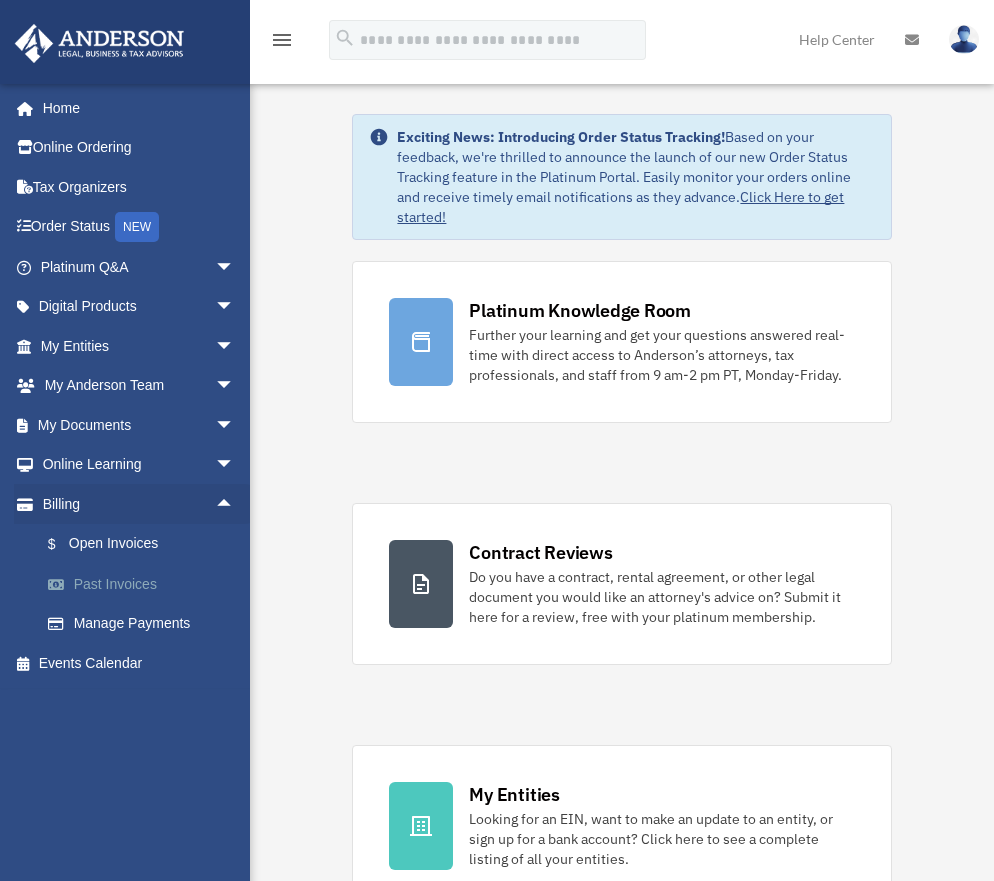 click on "Past Invoices" at bounding box center [146, 584] 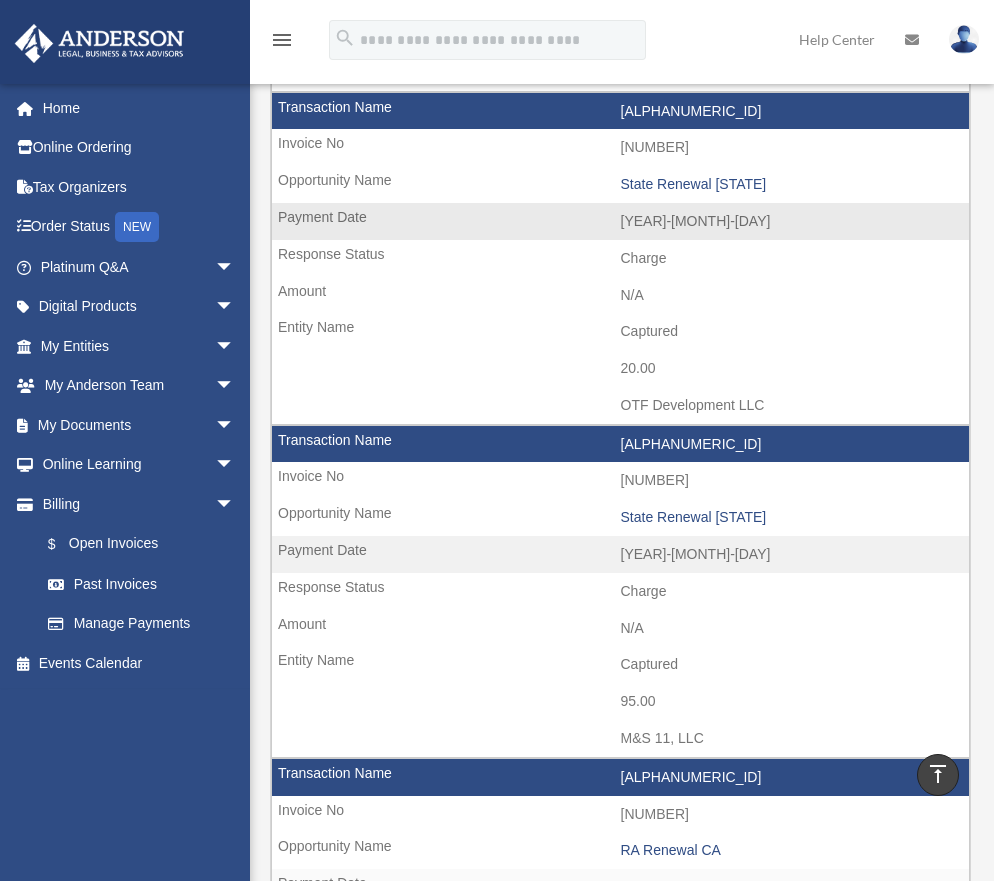 scroll, scrollTop: 1792, scrollLeft: 0, axis: vertical 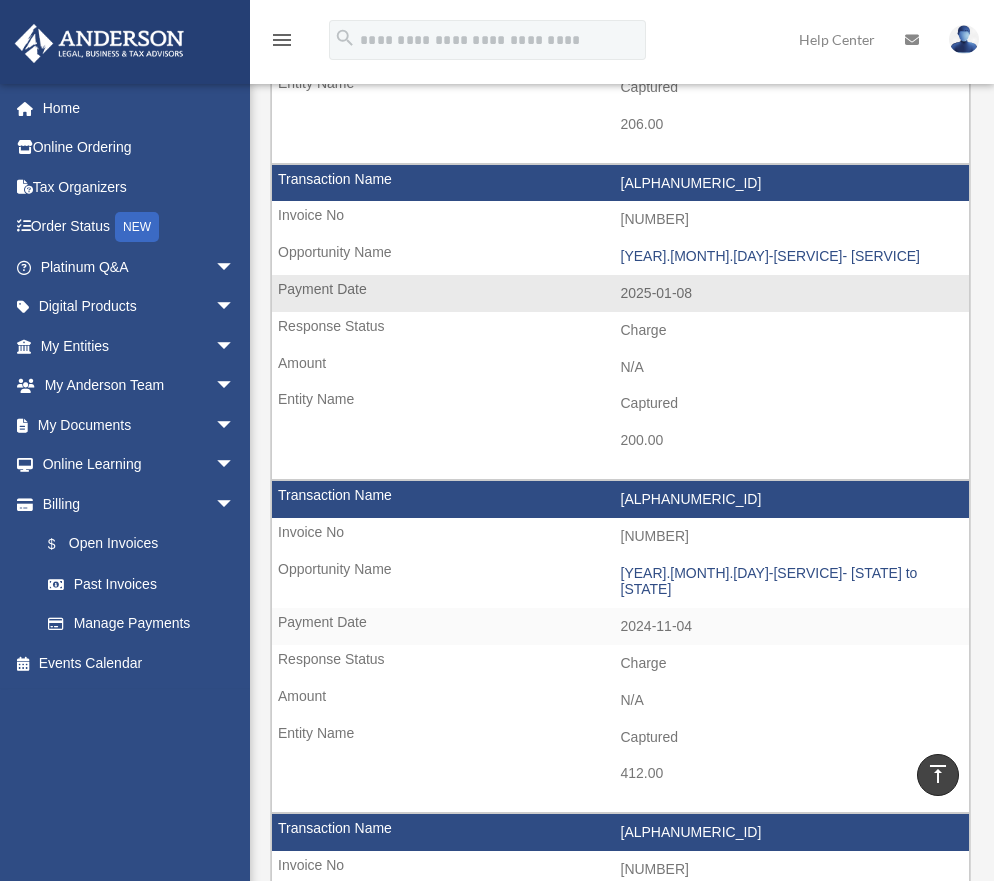 drag, startPoint x: 697, startPoint y: 415, endPoint x: 750, endPoint y: 368, distance: 70.837845 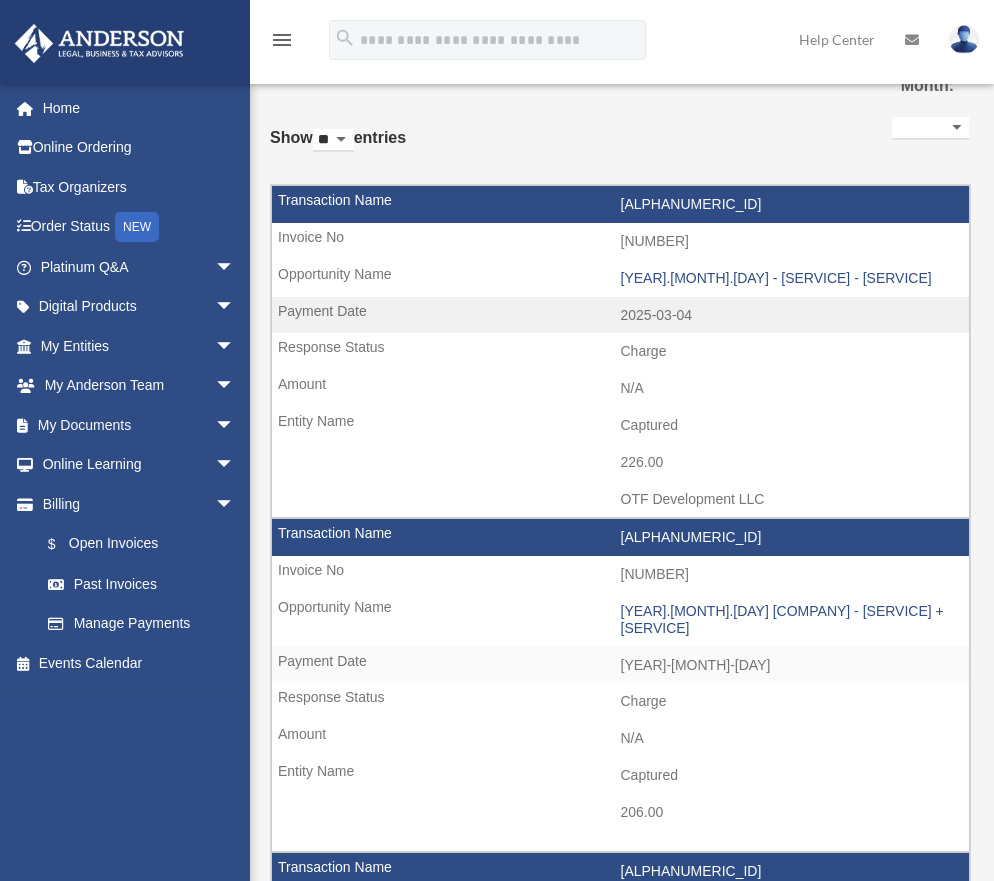 scroll, scrollTop: 0, scrollLeft: 0, axis: both 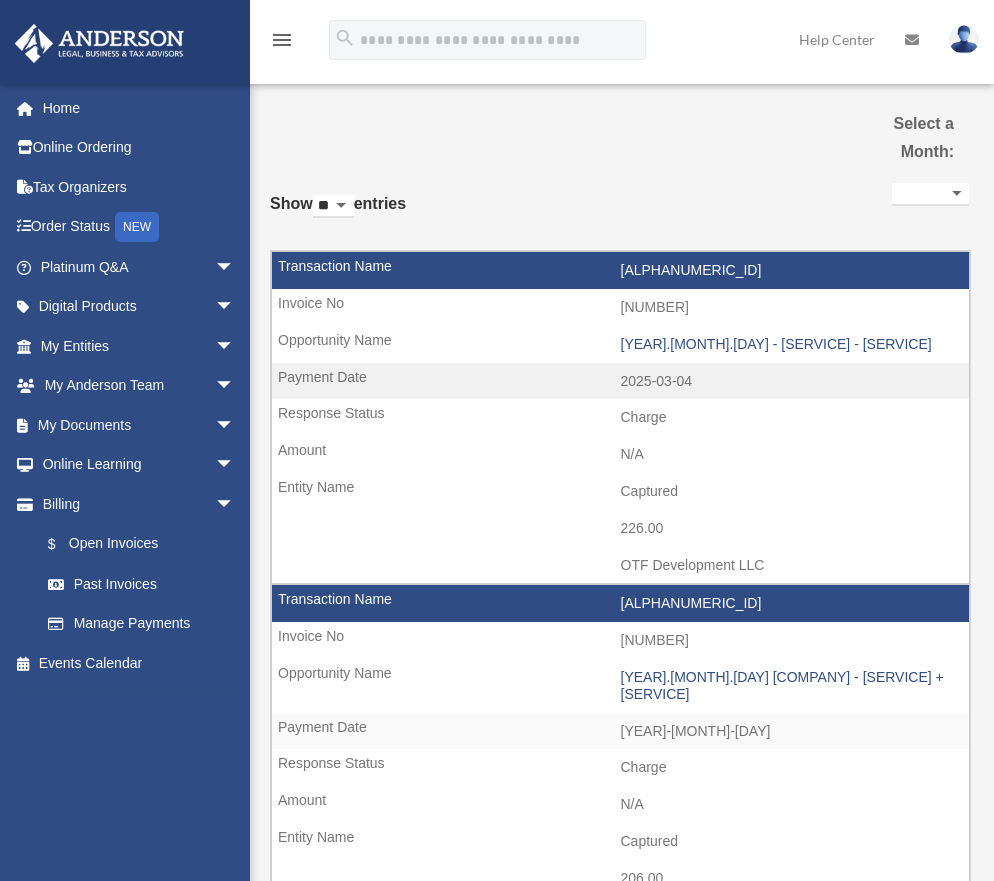 click on "**********" at bounding box center [930, 194] 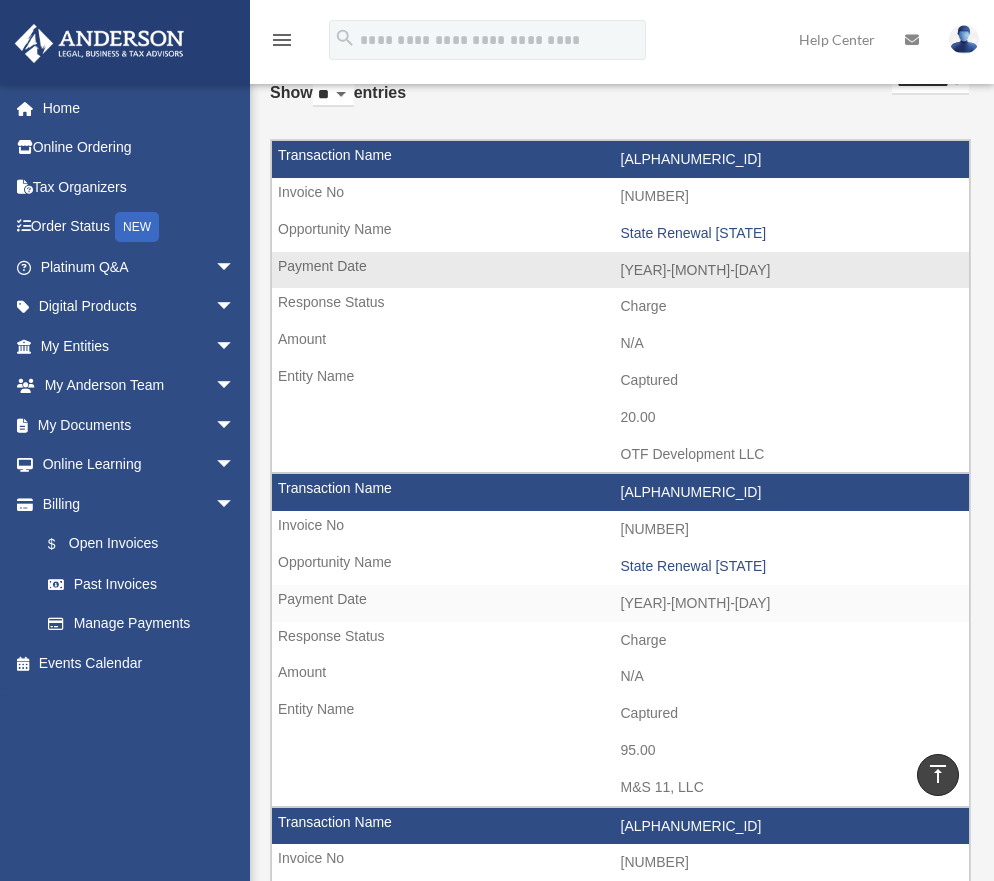scroll, scrollTop: 0, scrollLeft: 0, axis: both 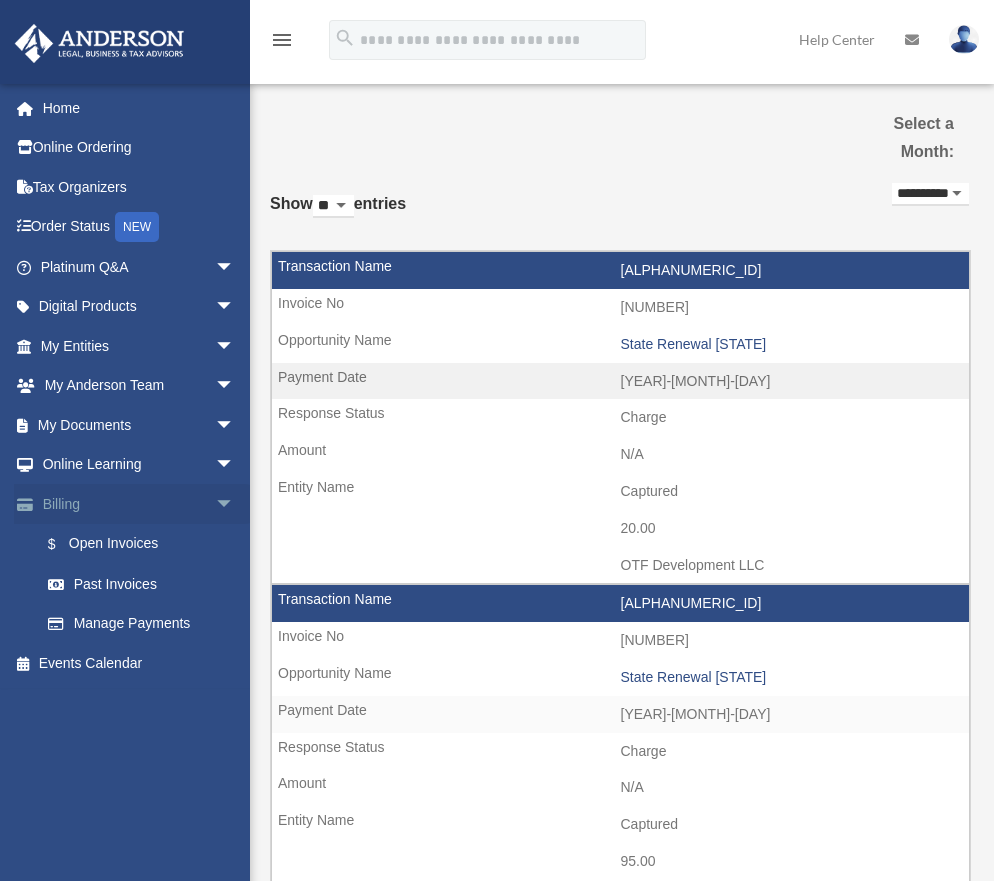 click on "arrow_drop_down" at bounding box center [235, 504] 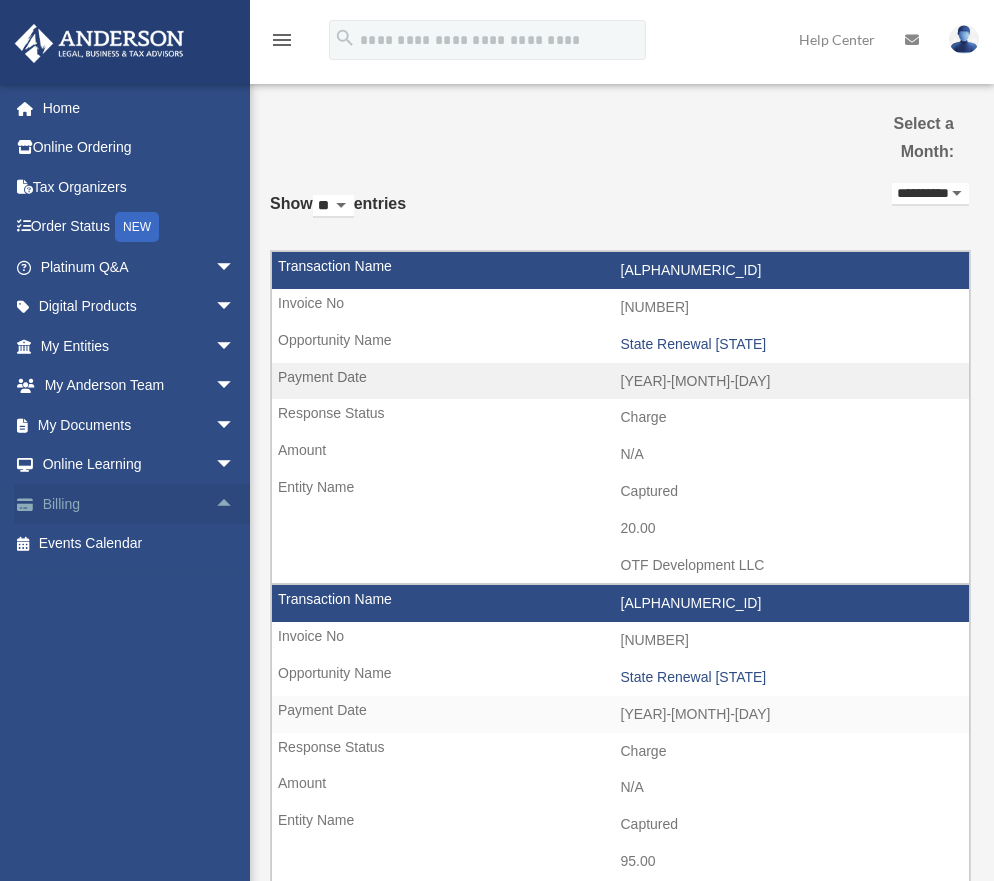 click on "arrow_drop_up" at bounding box center [235, 504] 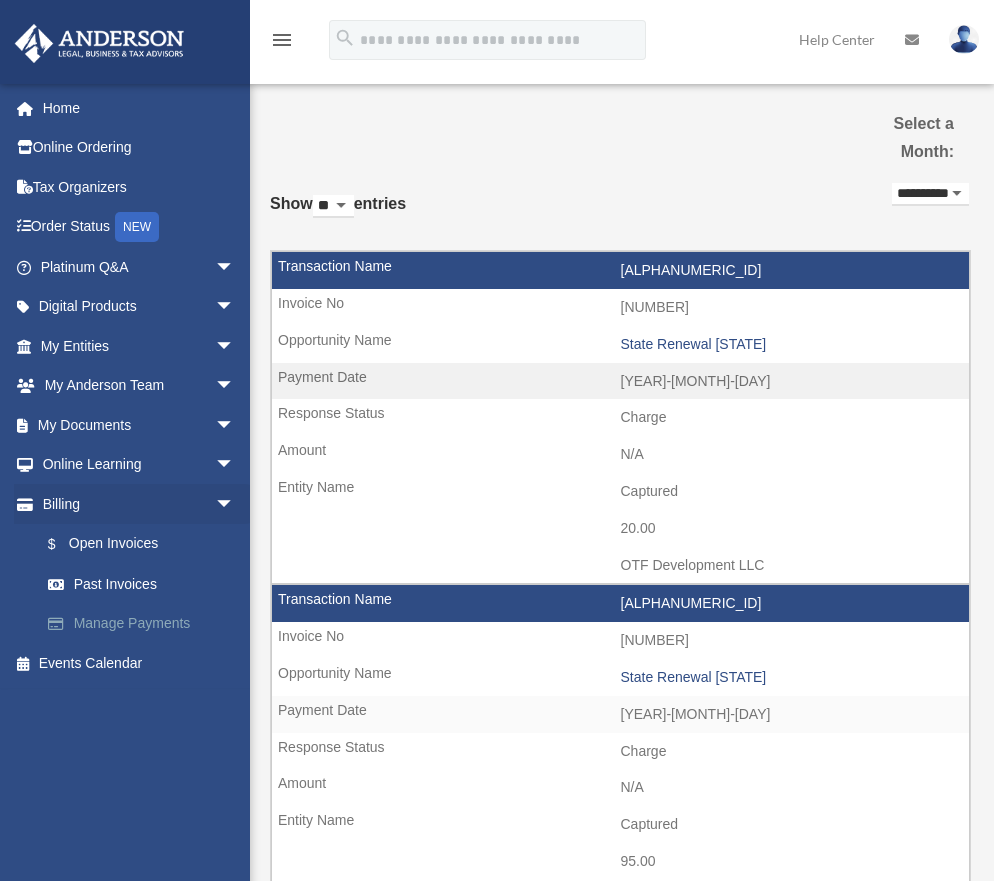 click on "Manage Payments" at bounding box center (146, 624) 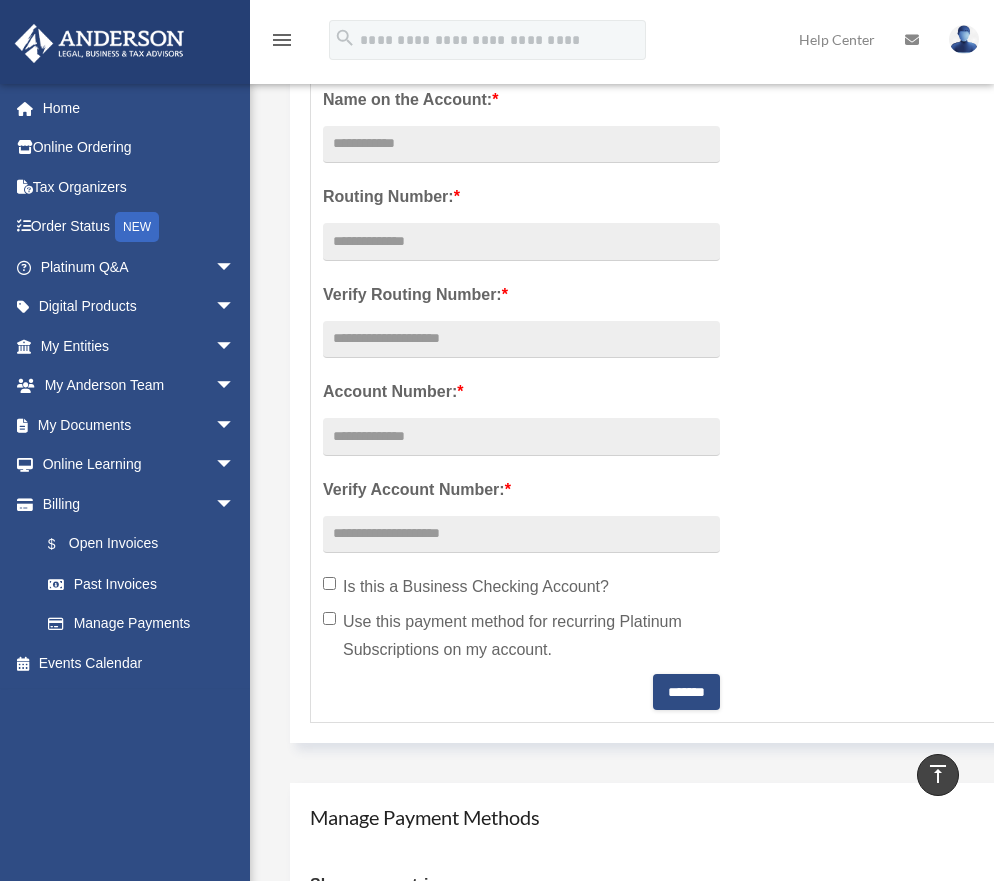 scroll, scrollTop: 0, scrollLeft: 0, axis: both 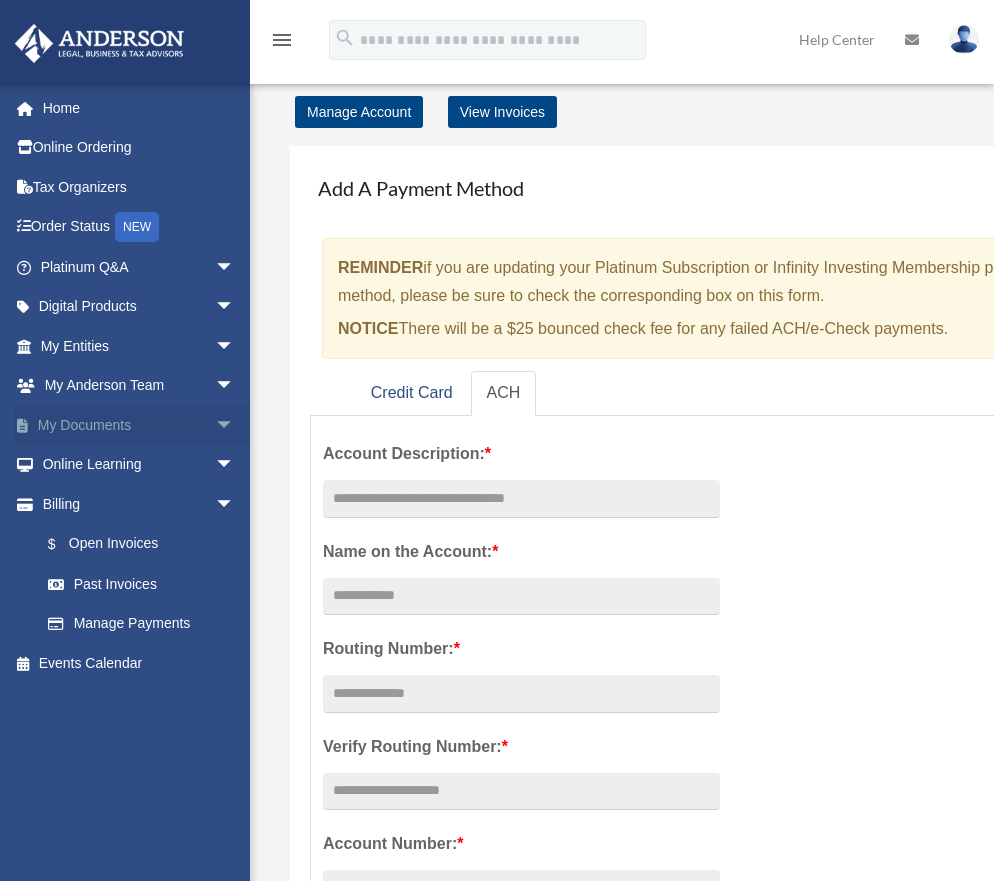click on "My Documents arrow_drop_down" at bounding box center (139, 425) 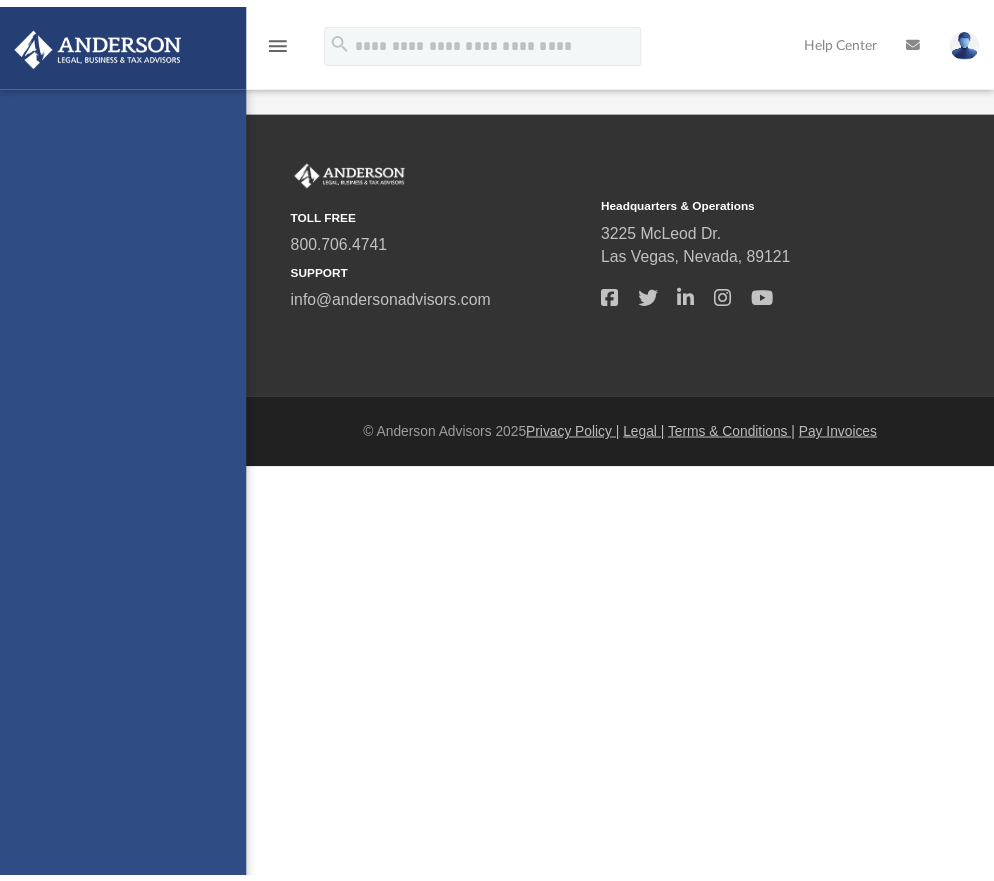 scroll, scrollTop: 0, scrollLeft: 0, axis: both 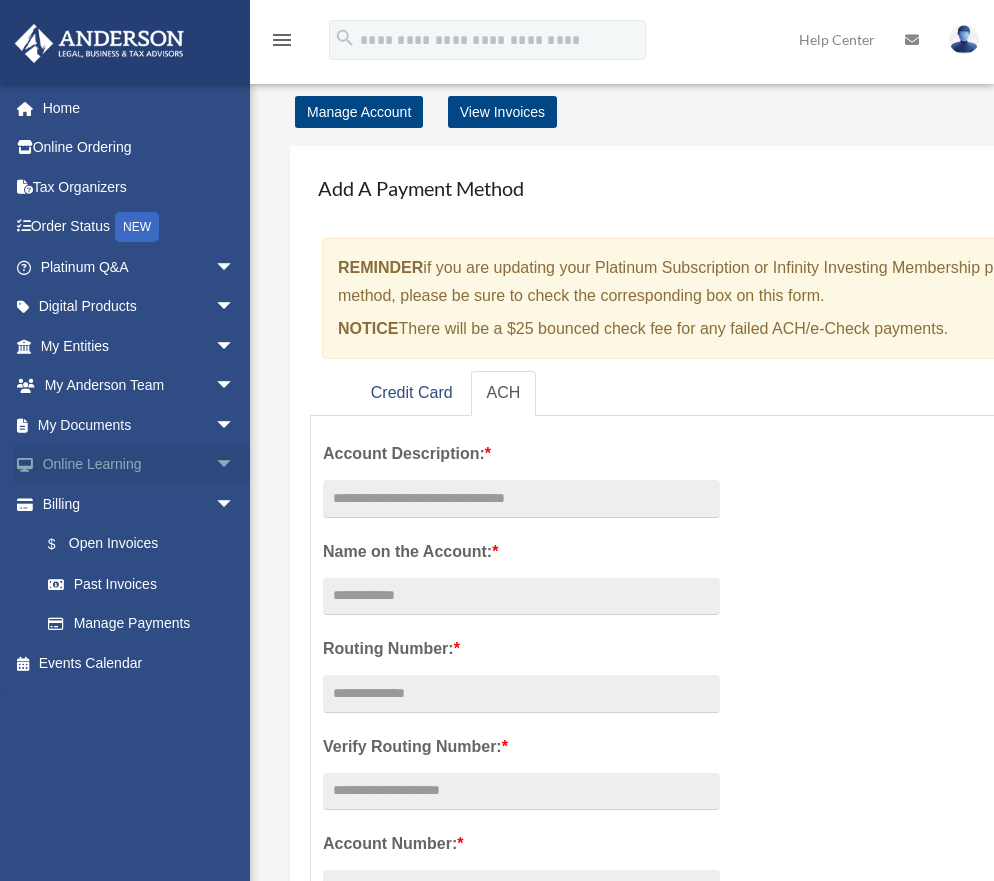 click on "arrow_drop_down" at bounding box center (235, 465) 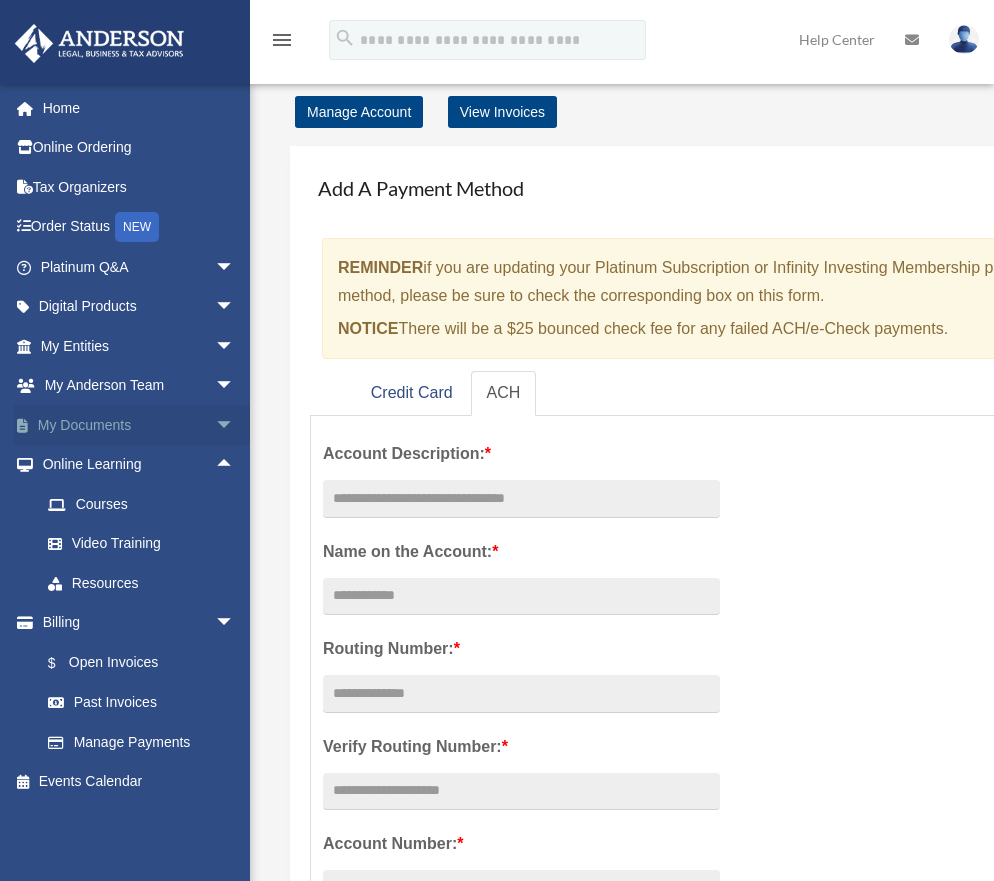 click on "arrow_drop_down" at bounding box center (235, 425) 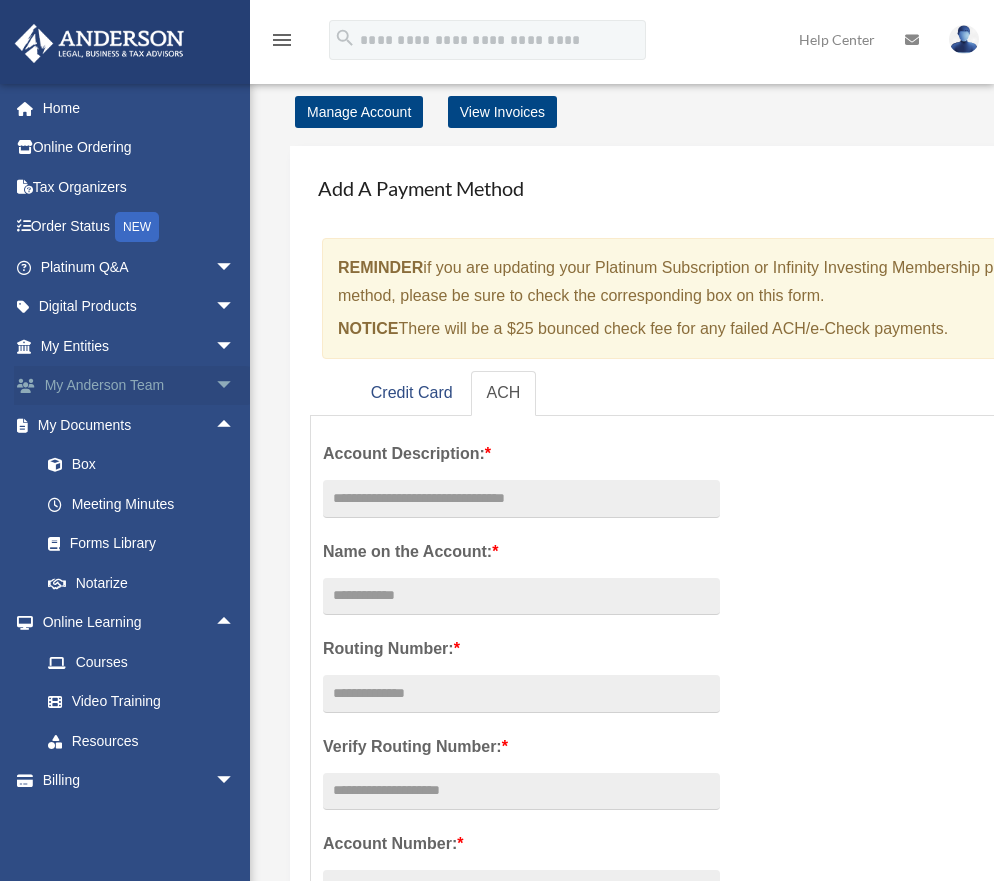 click on "arrow_drop_down" at bounding box center [235, 386] 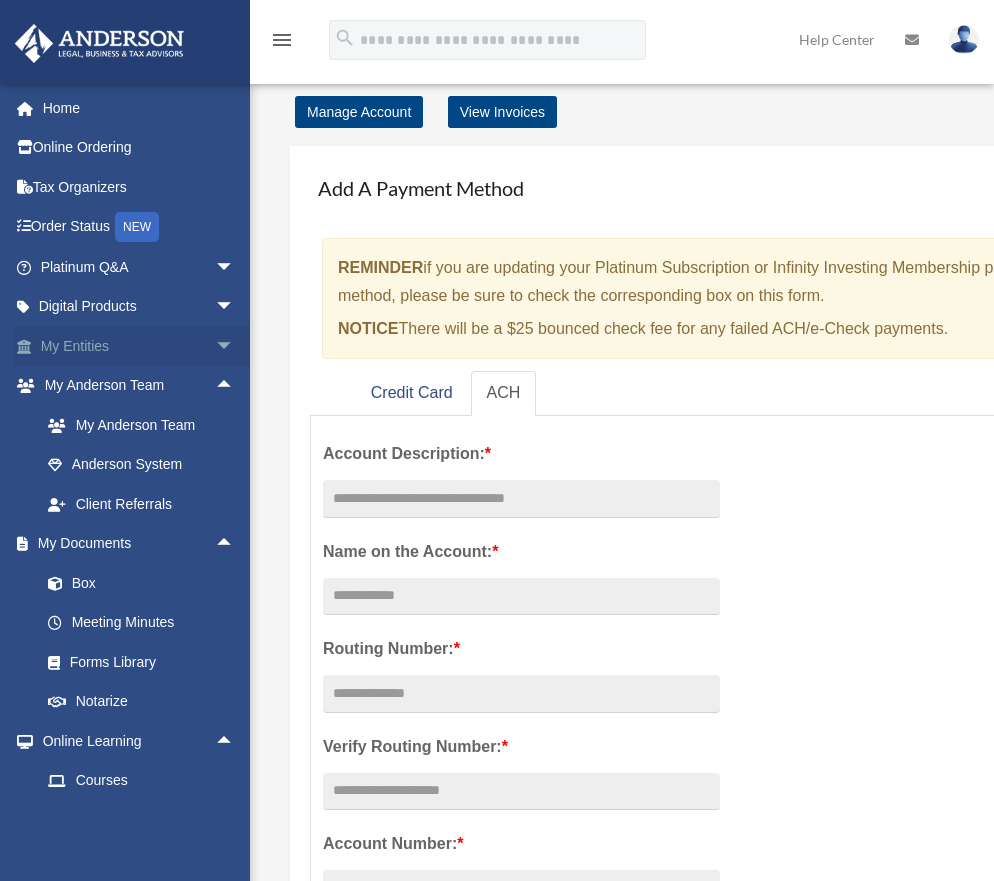 click on "arrow_drop_down" at bounding box center (235, 346) 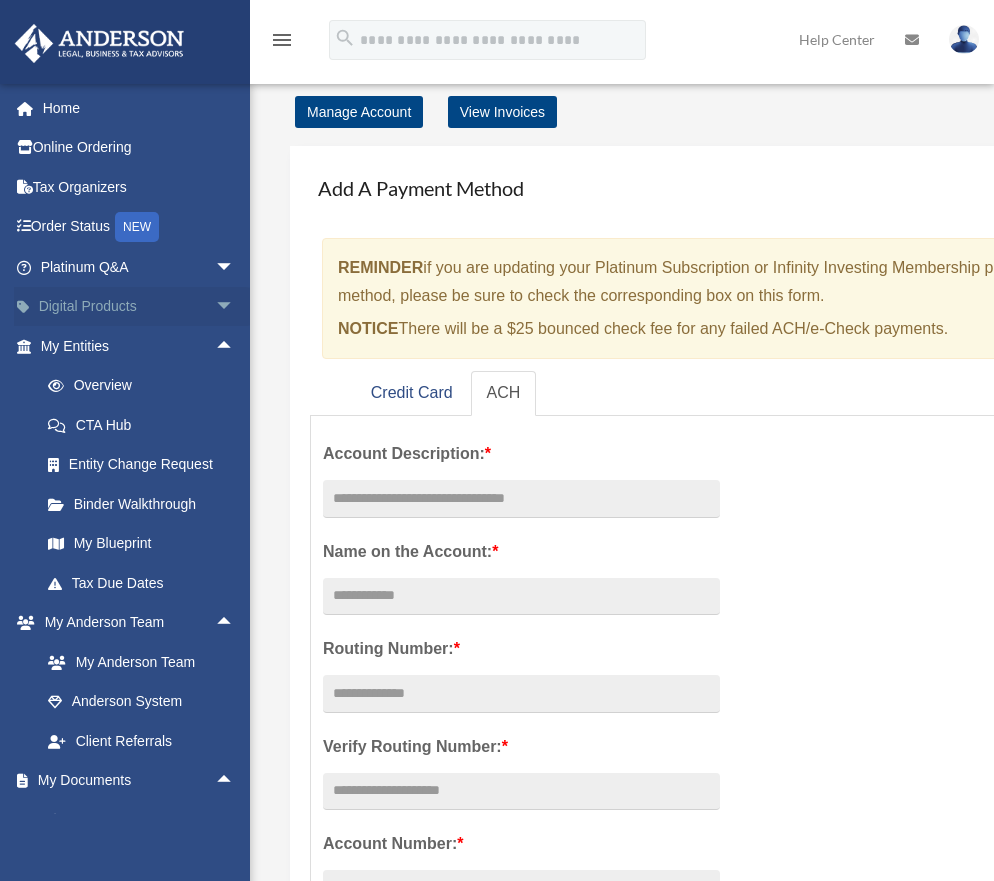 click on "arrow_drop_down" at bounding box center (235, 307) 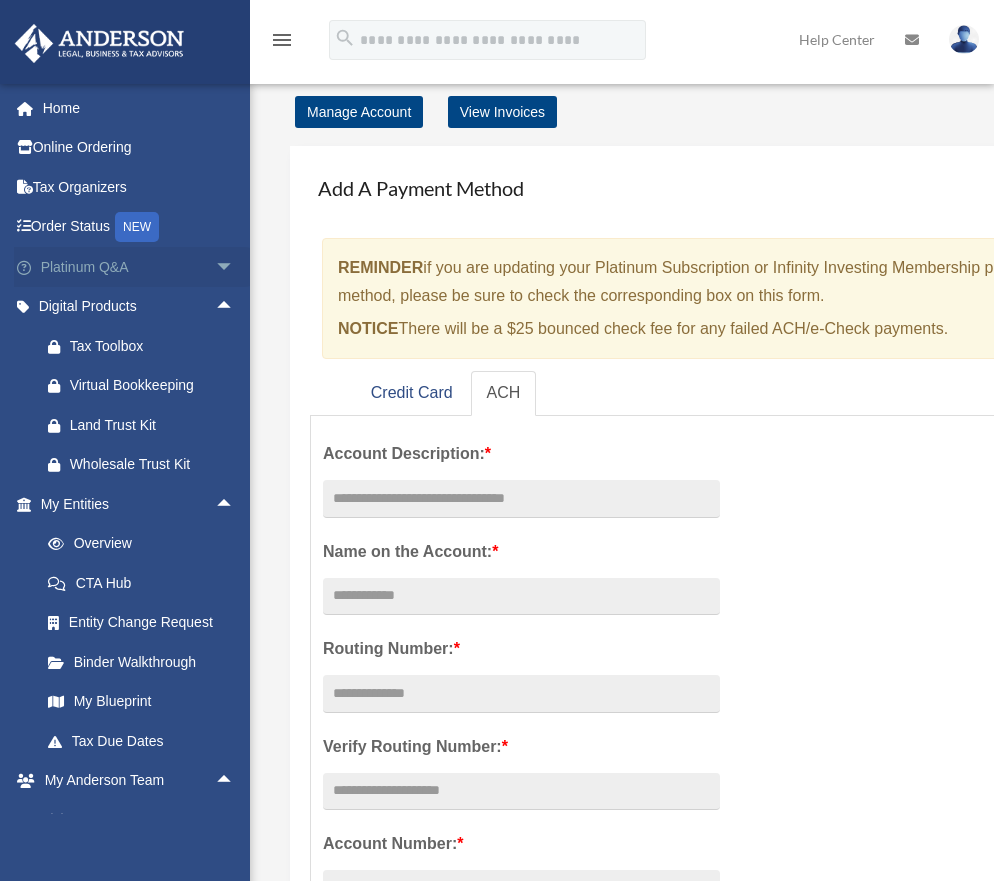 click on "arrow_drop_down" at bounding box center (235, 267) 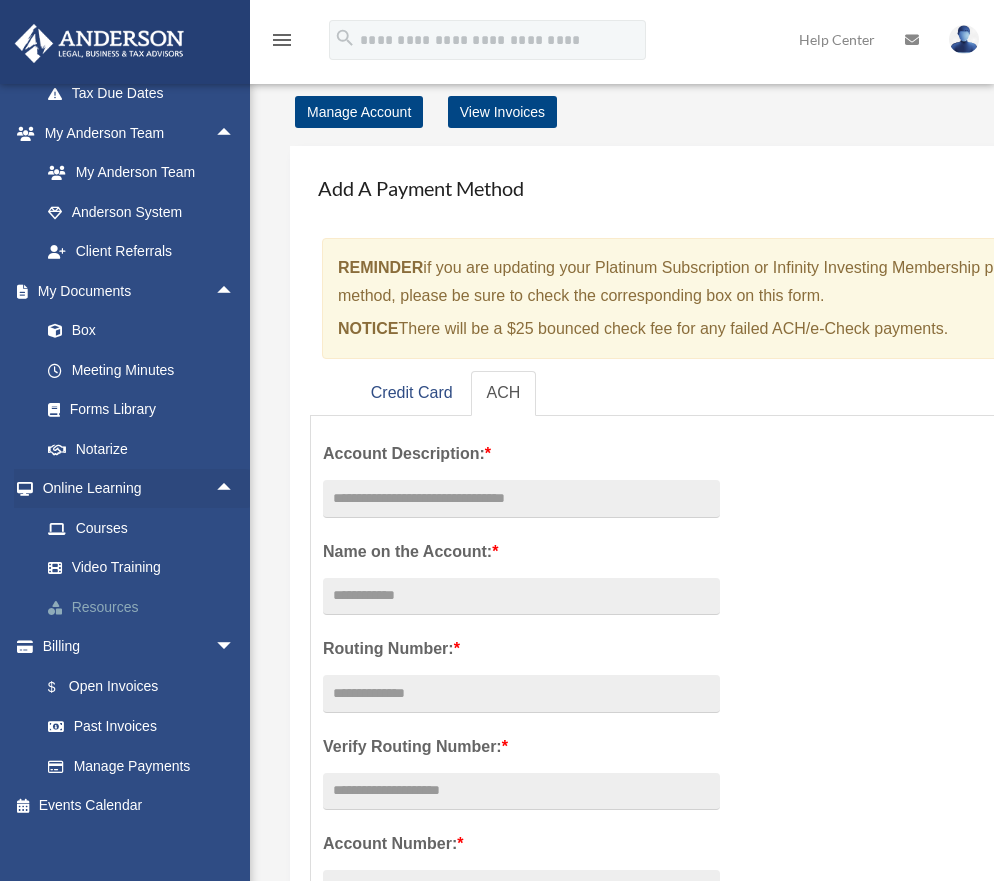 scroll, scrollTop: 1092, scrollLeft: 0, axis: vertical 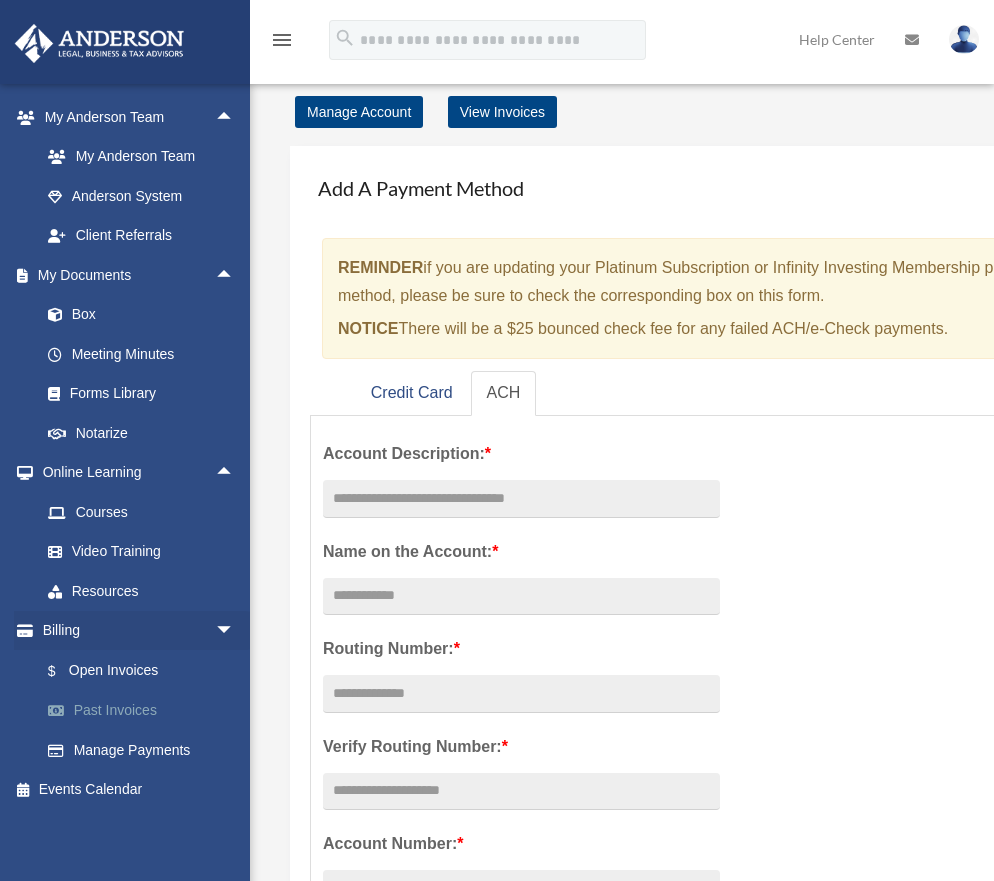 click on "Past Invoices" at bounding box center (146, 711) 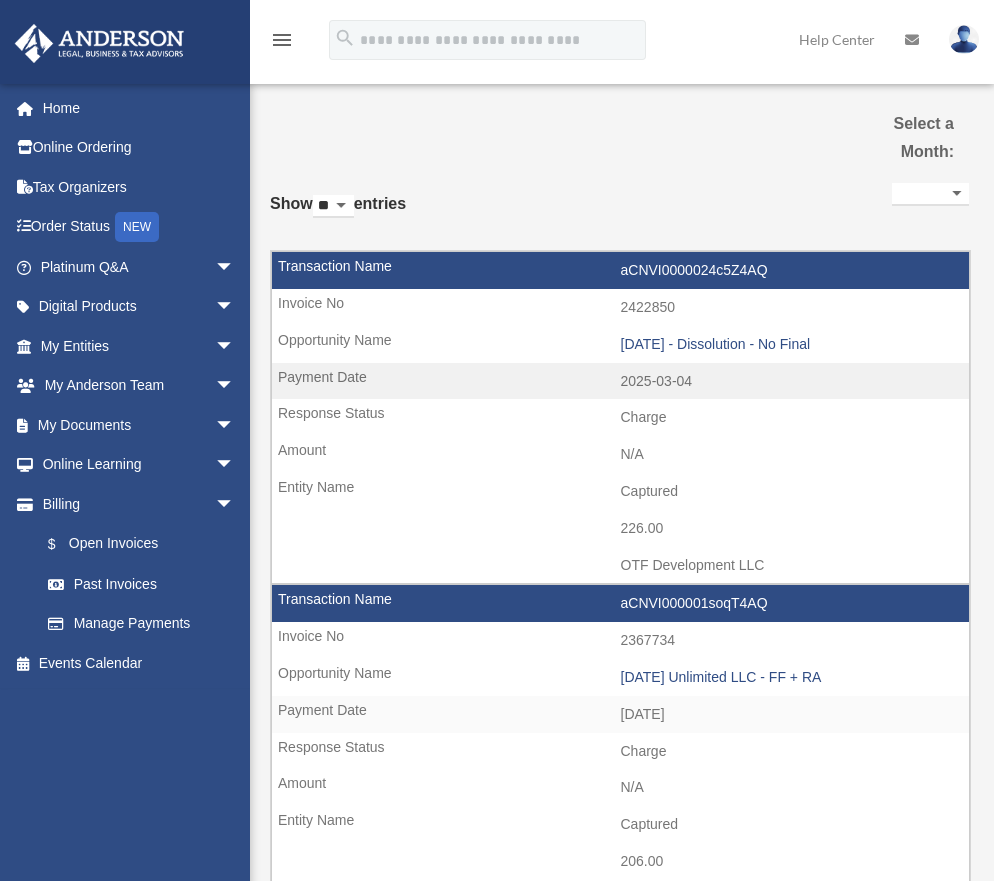 select 